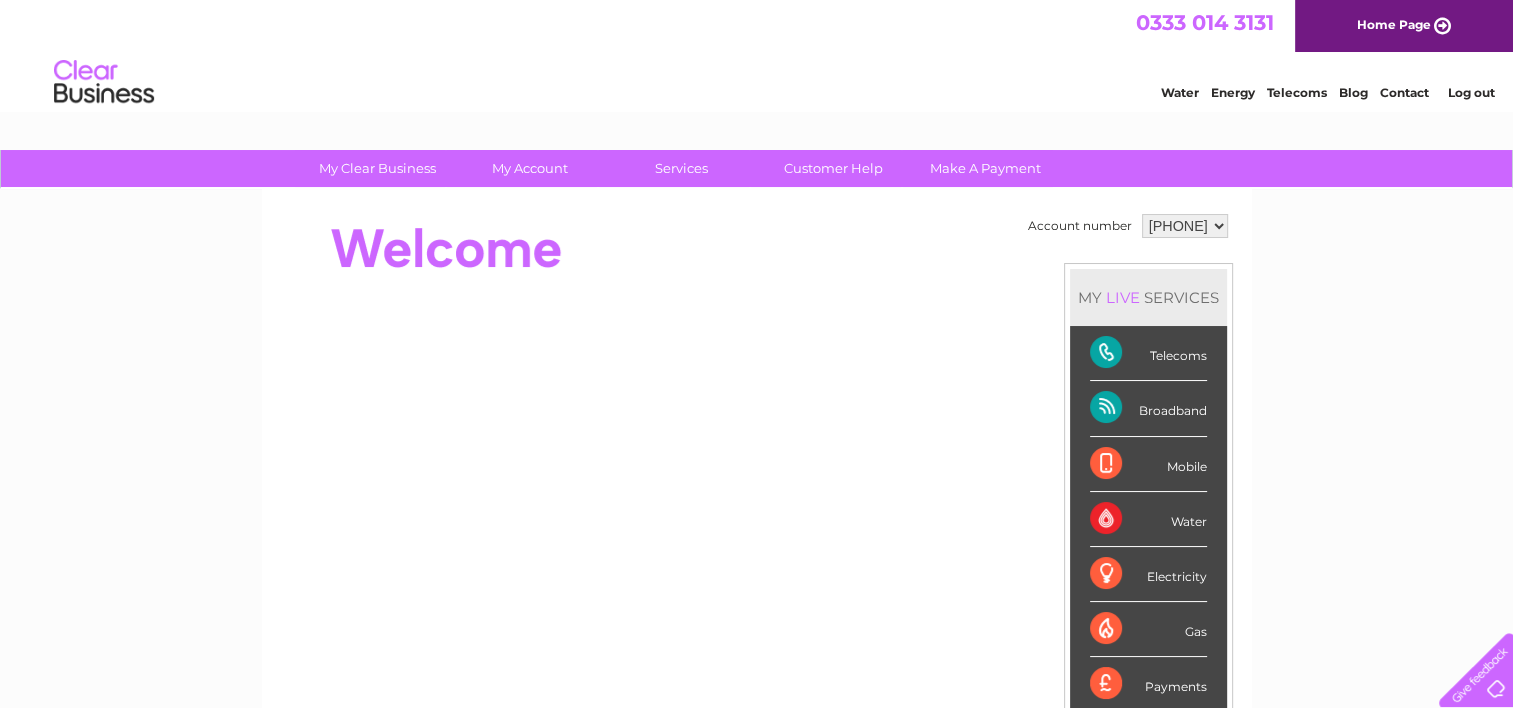 scroll, scrollTop: 0, scrollLeft: 0, axis: both 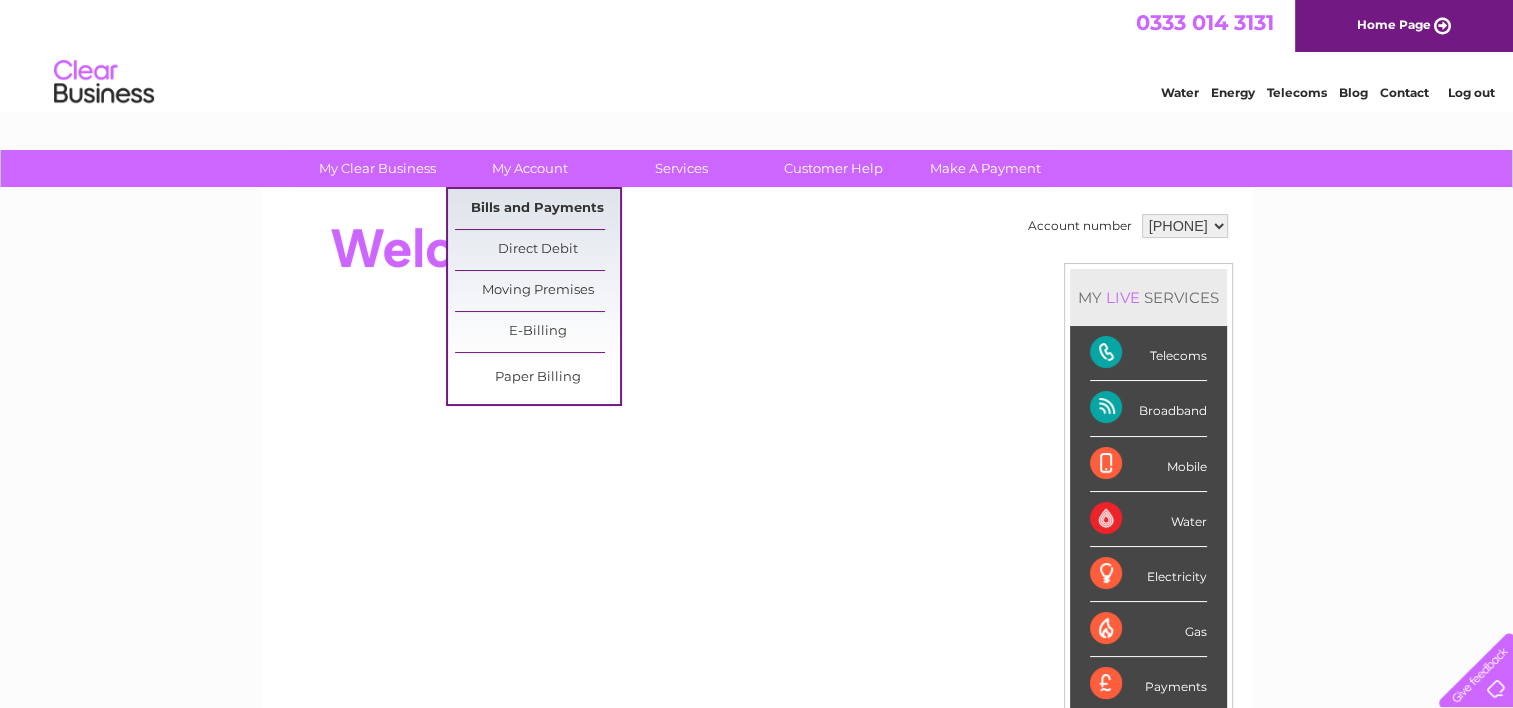 click on "Bills and Payments" at bounding box center [537, 209] 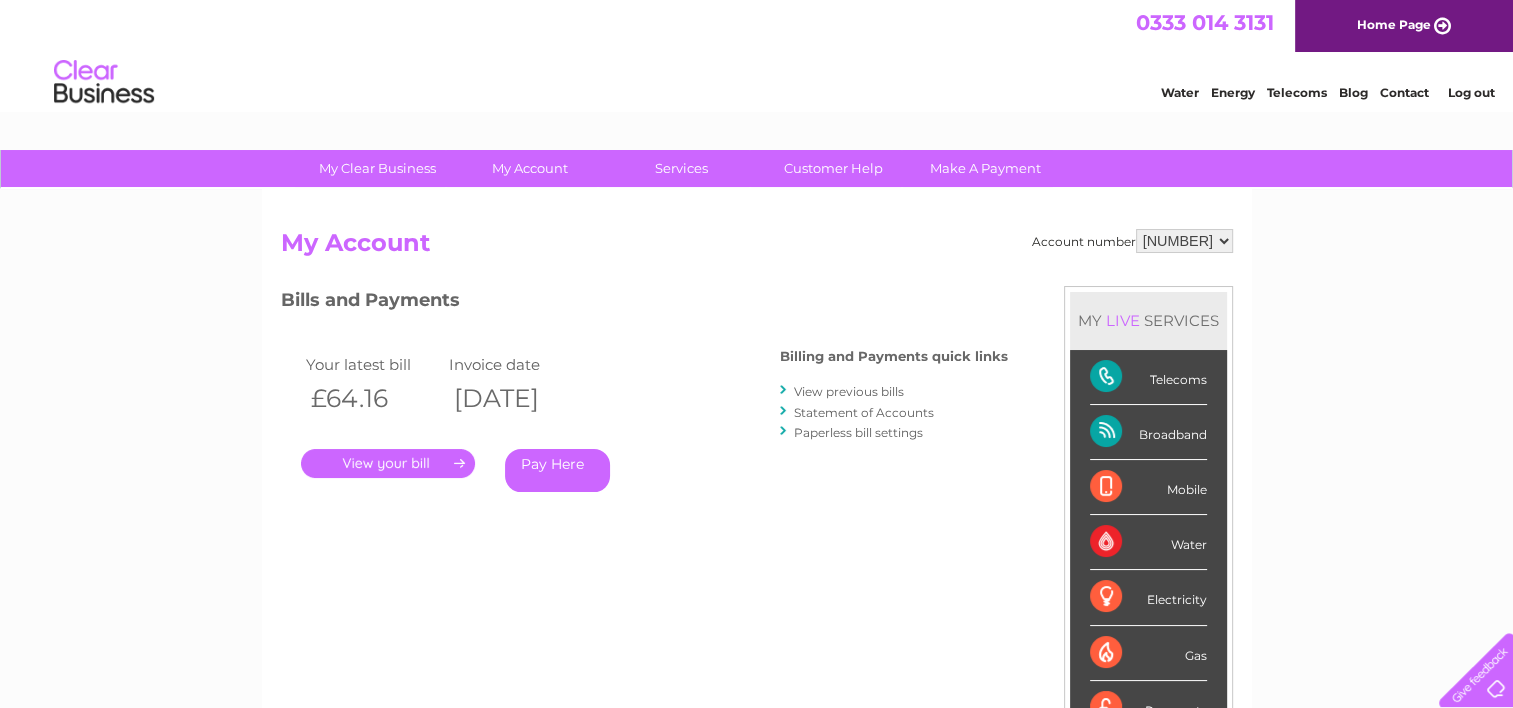scroll, scrollTop: 0, scrollLeft: 0, axis: both 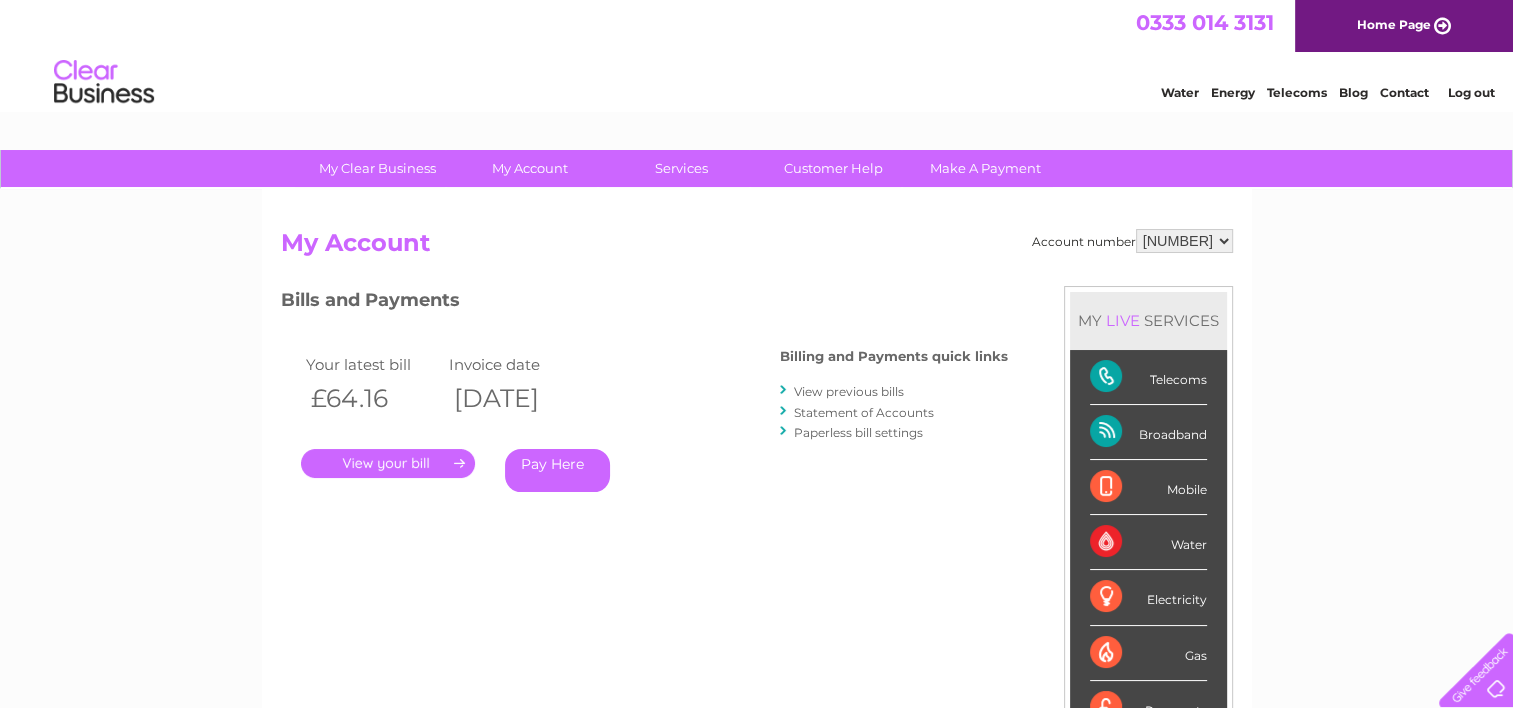 click on "[NUMBER]" at bounding box center (1184, 241) 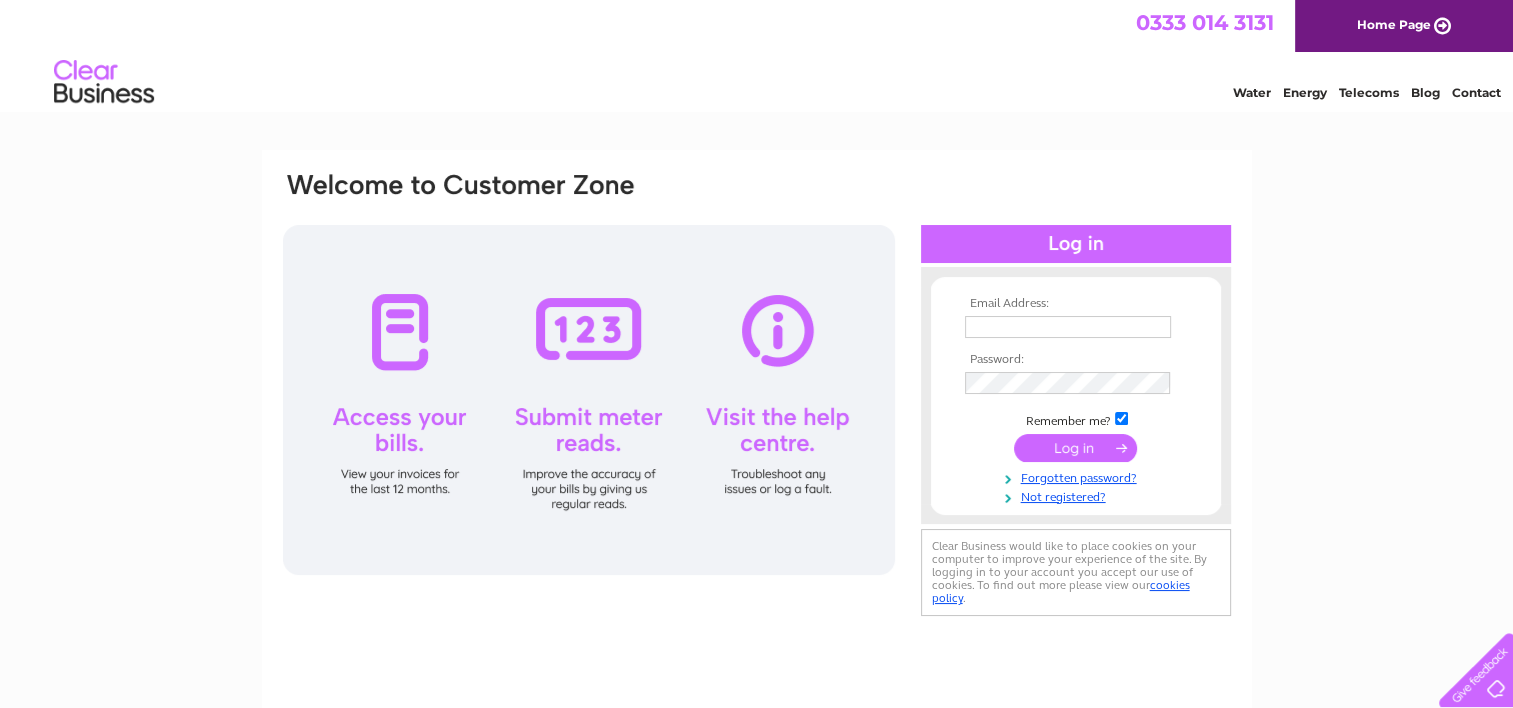 scroll, scrollTop: 0, scrollLeft: 0, axis: both 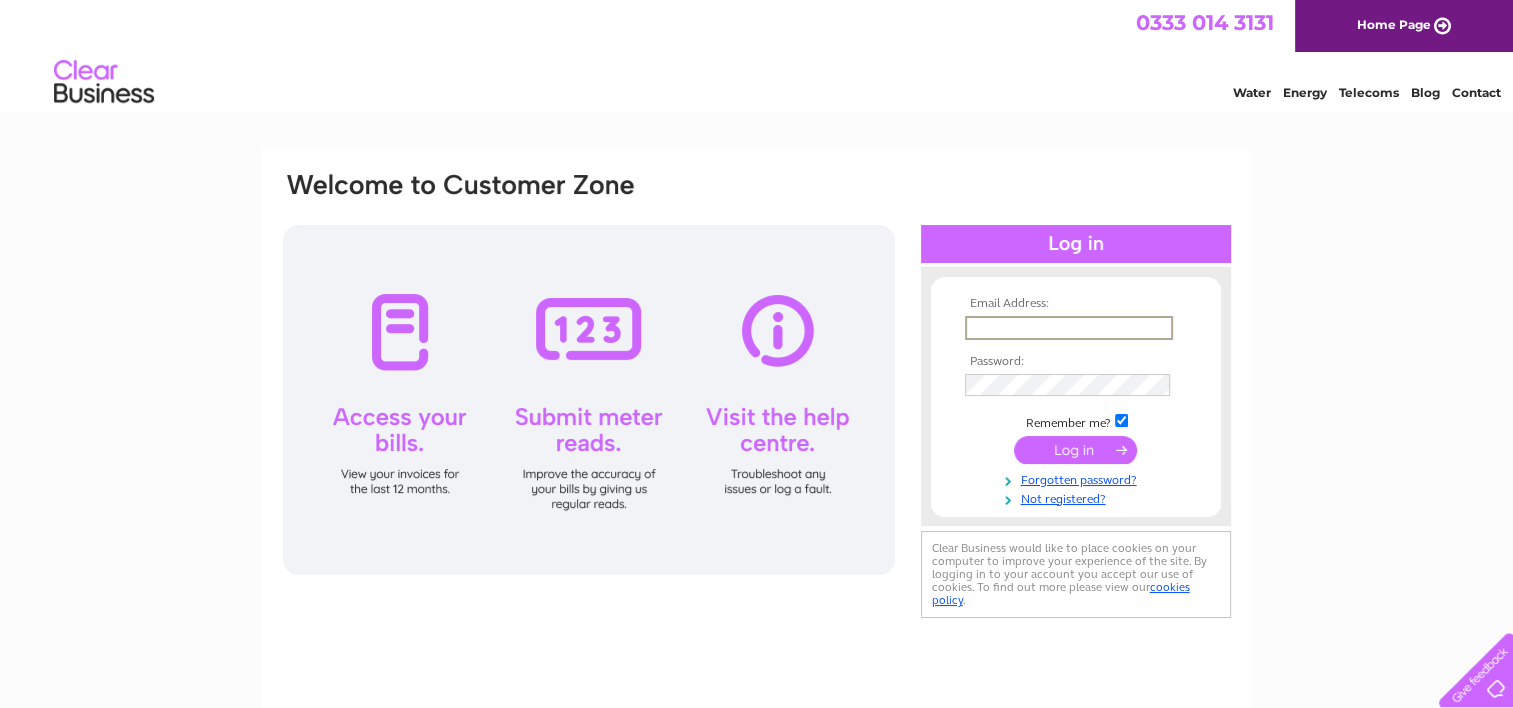 click at bounding box center [1069, 328] 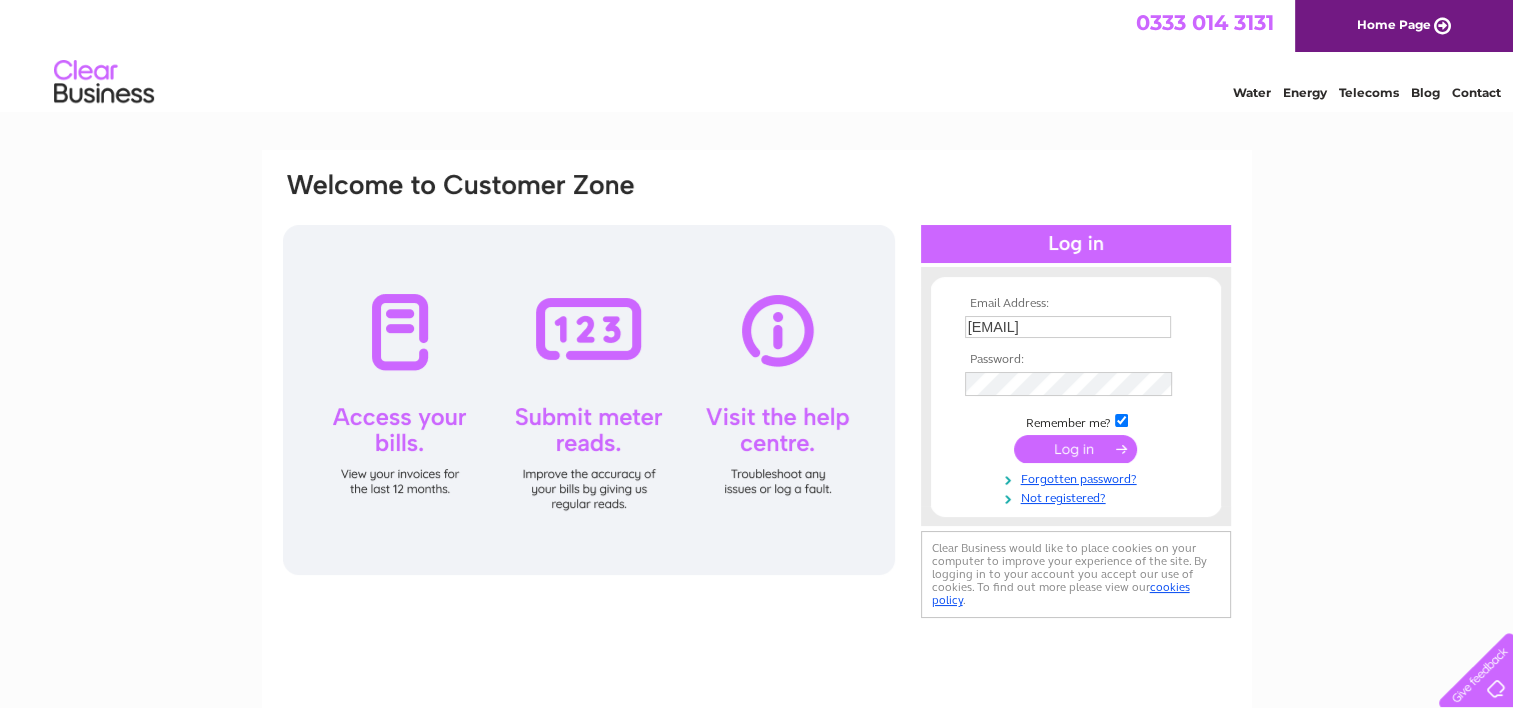 click at bounding box center [1075, 449] 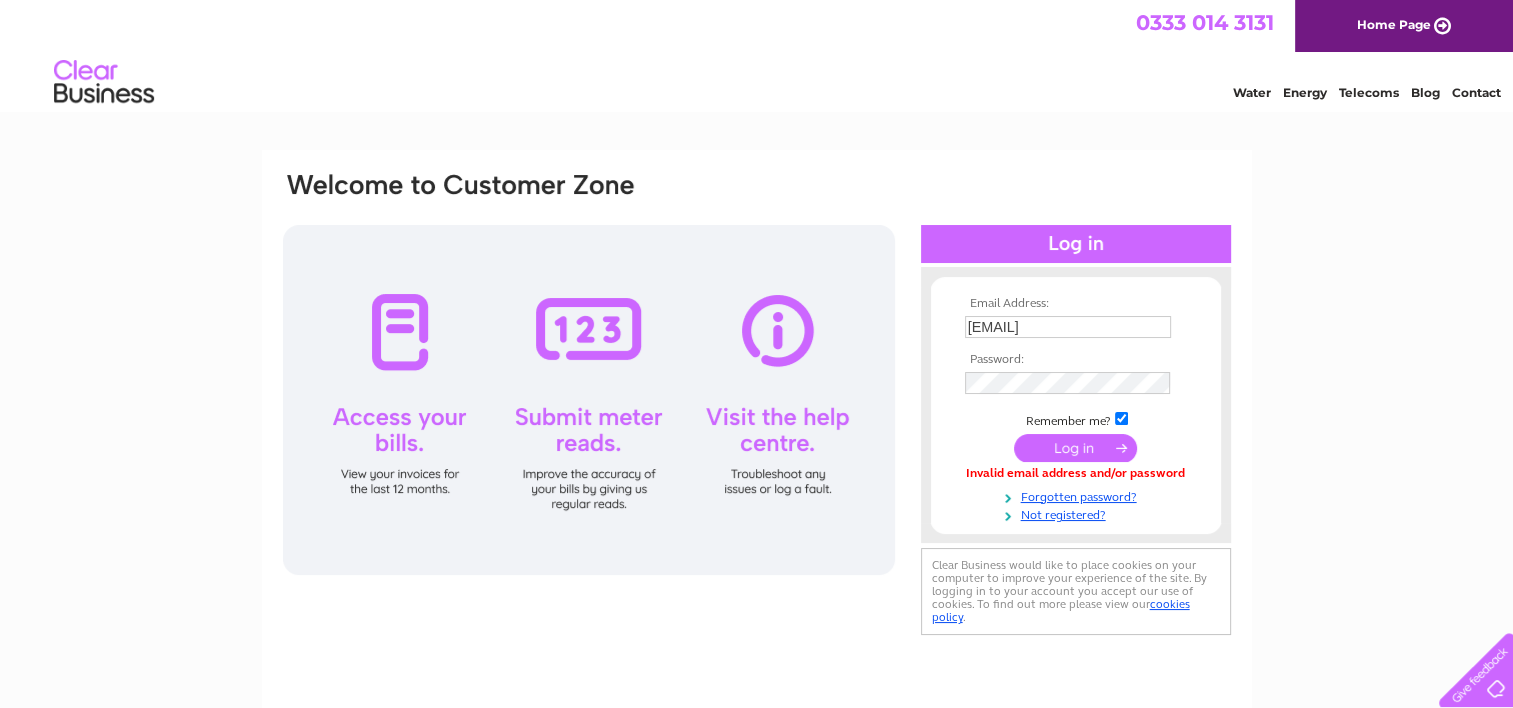 scroll, scrollTop: 0, scrollLeft: 0, axis: both 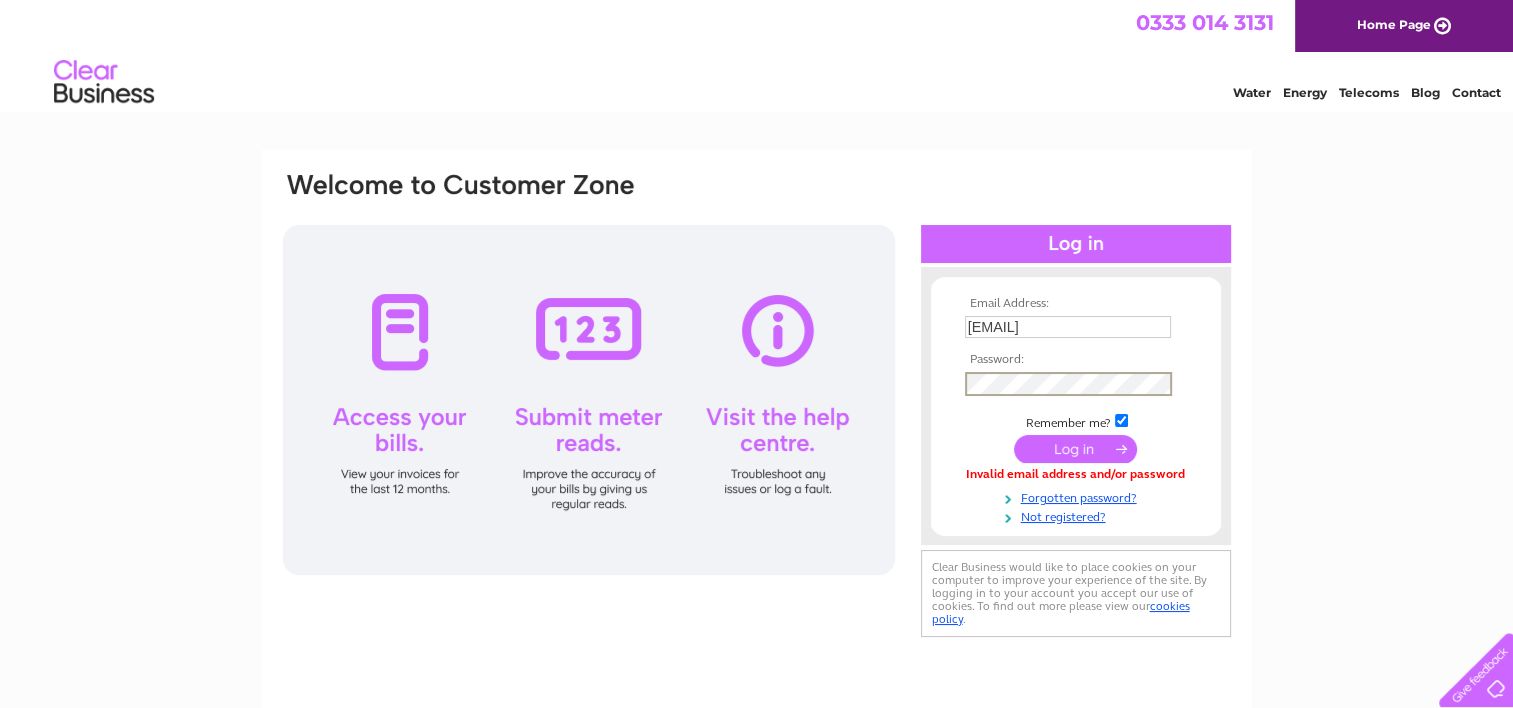 click at bounding box center (1075, 449) 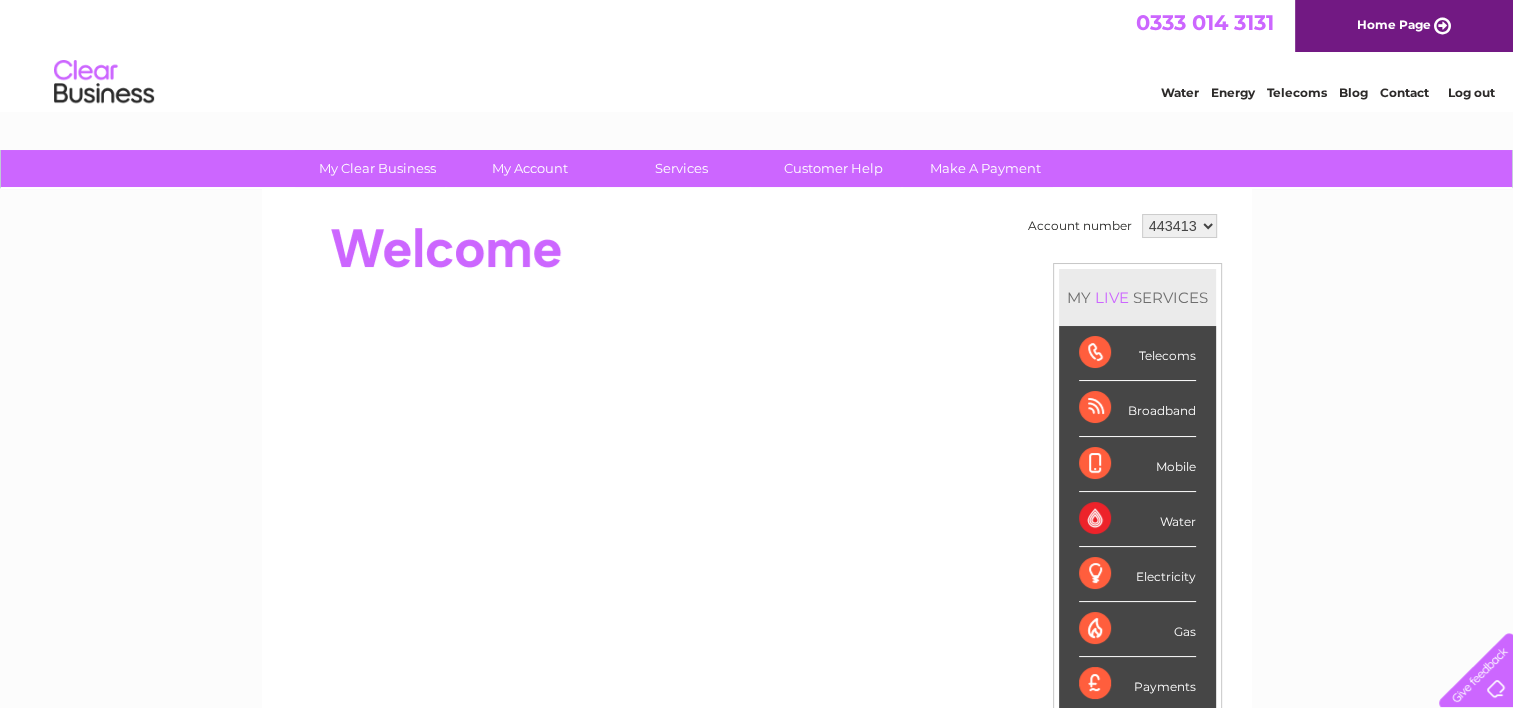 scroll, scrollTop: 0, scrollLeft: 0, axis: both 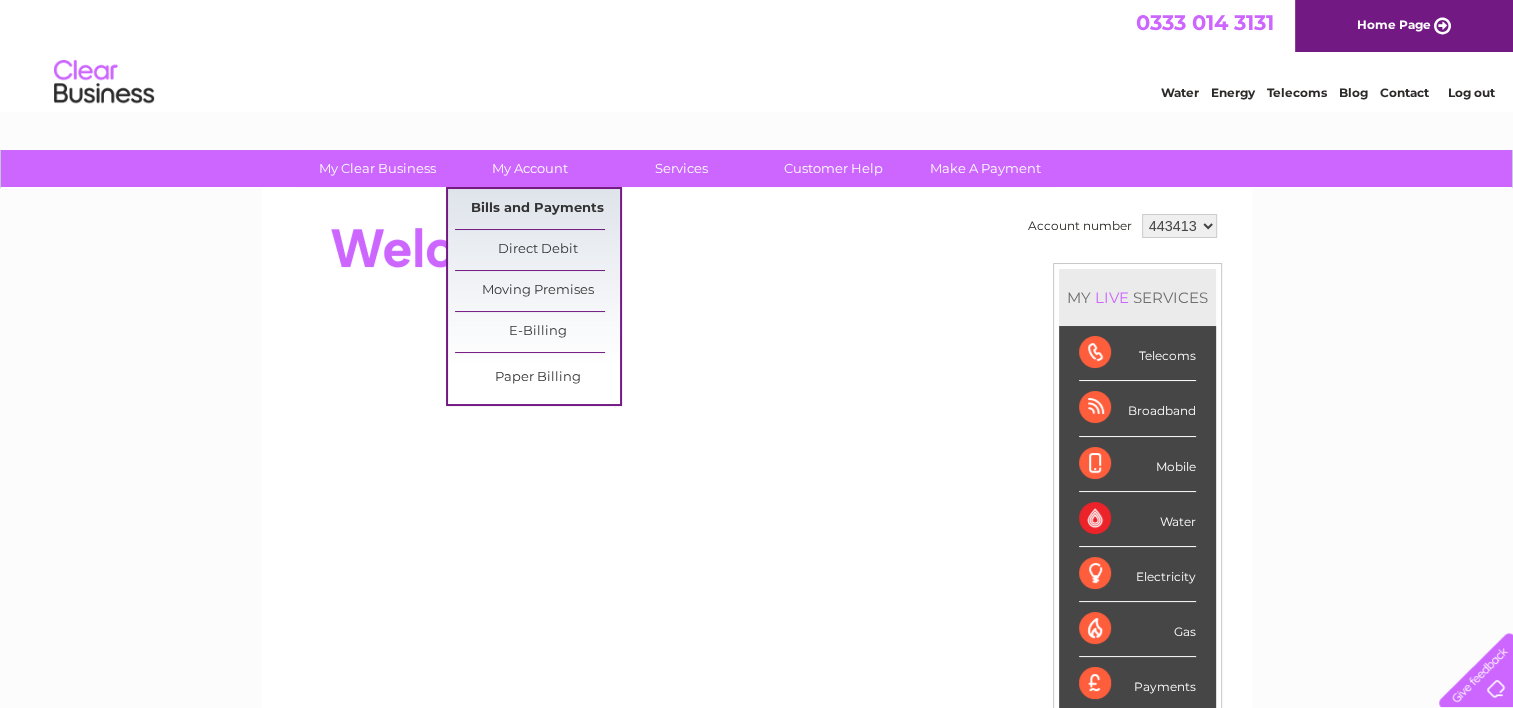 click on "Bills and Payments" at bounding box center [537, 209] 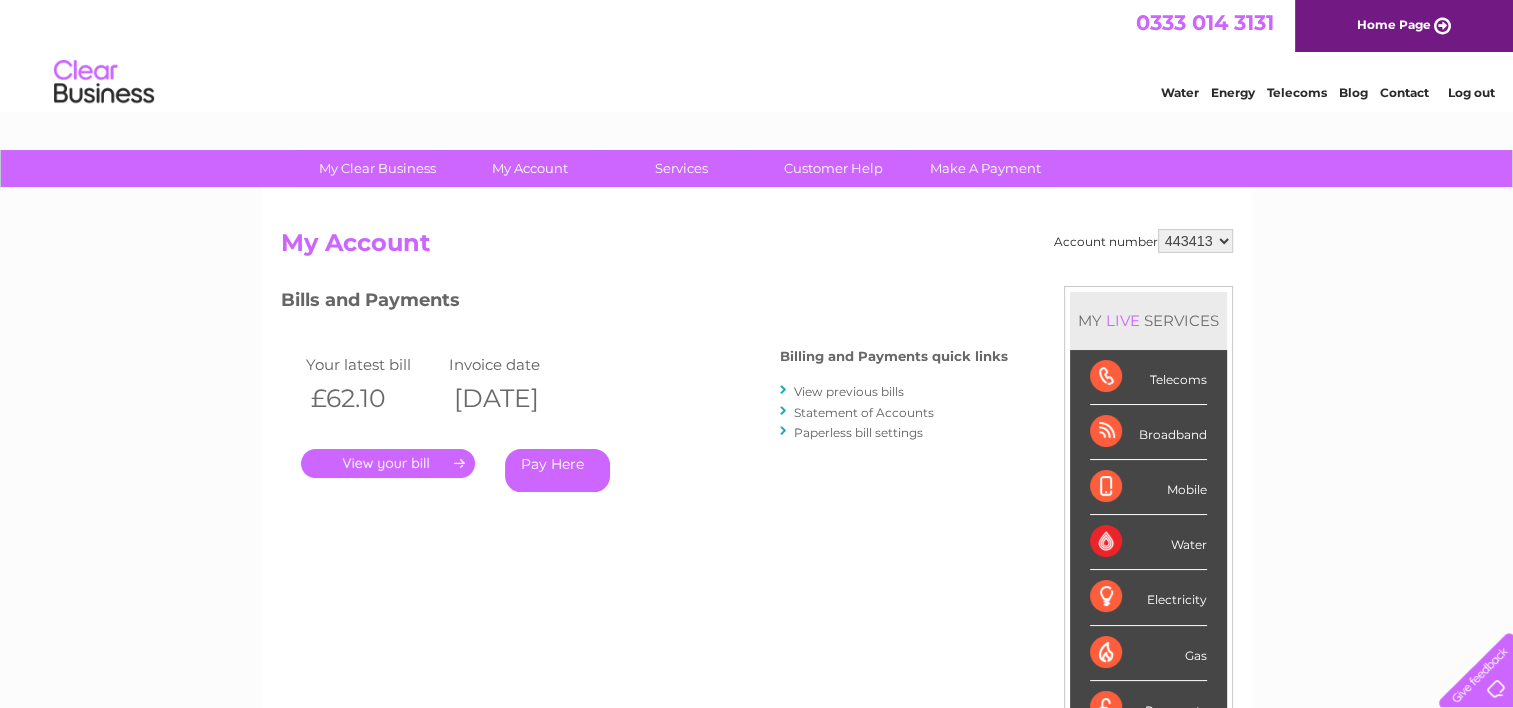 scroll, scrollTop: 0, scrollLeft: 0, axis: both 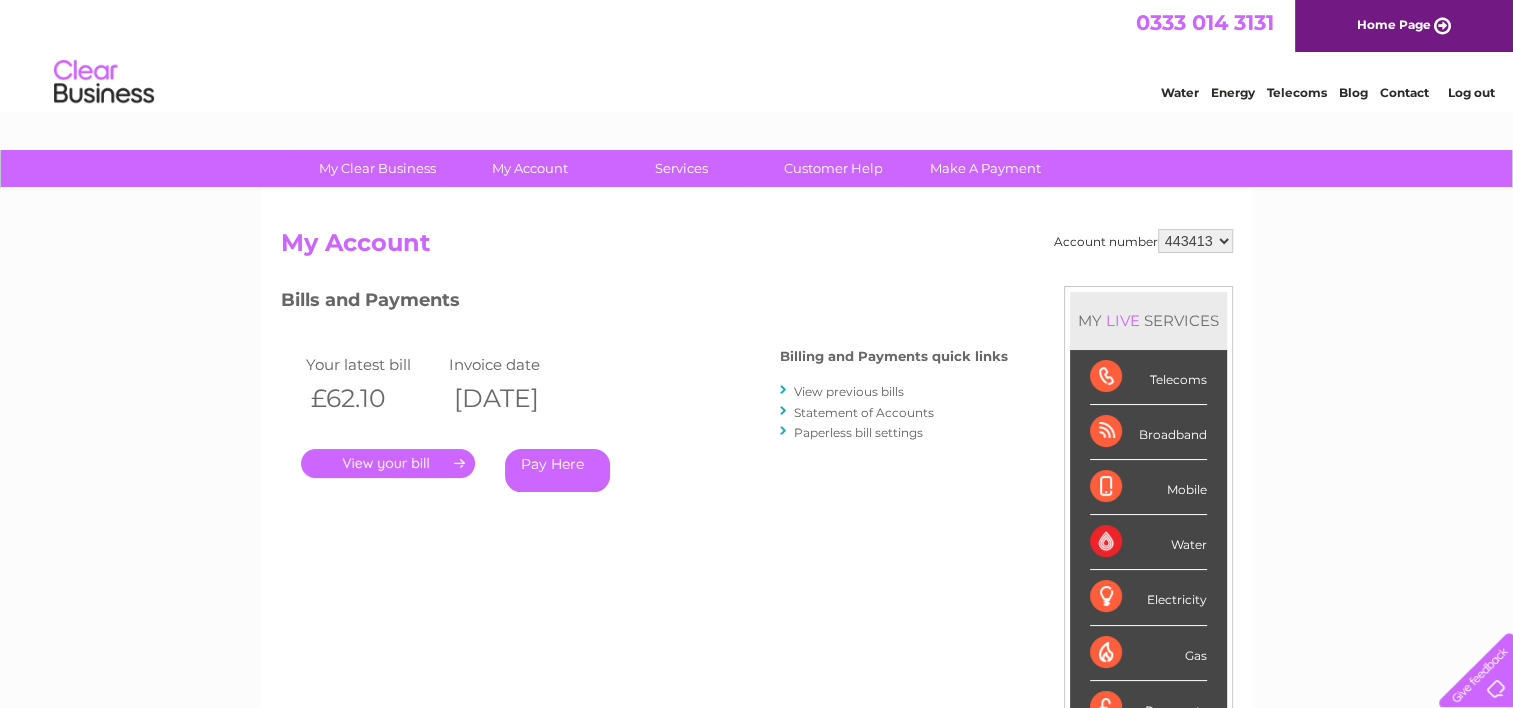 click on "." at bounding box center (388, 463) 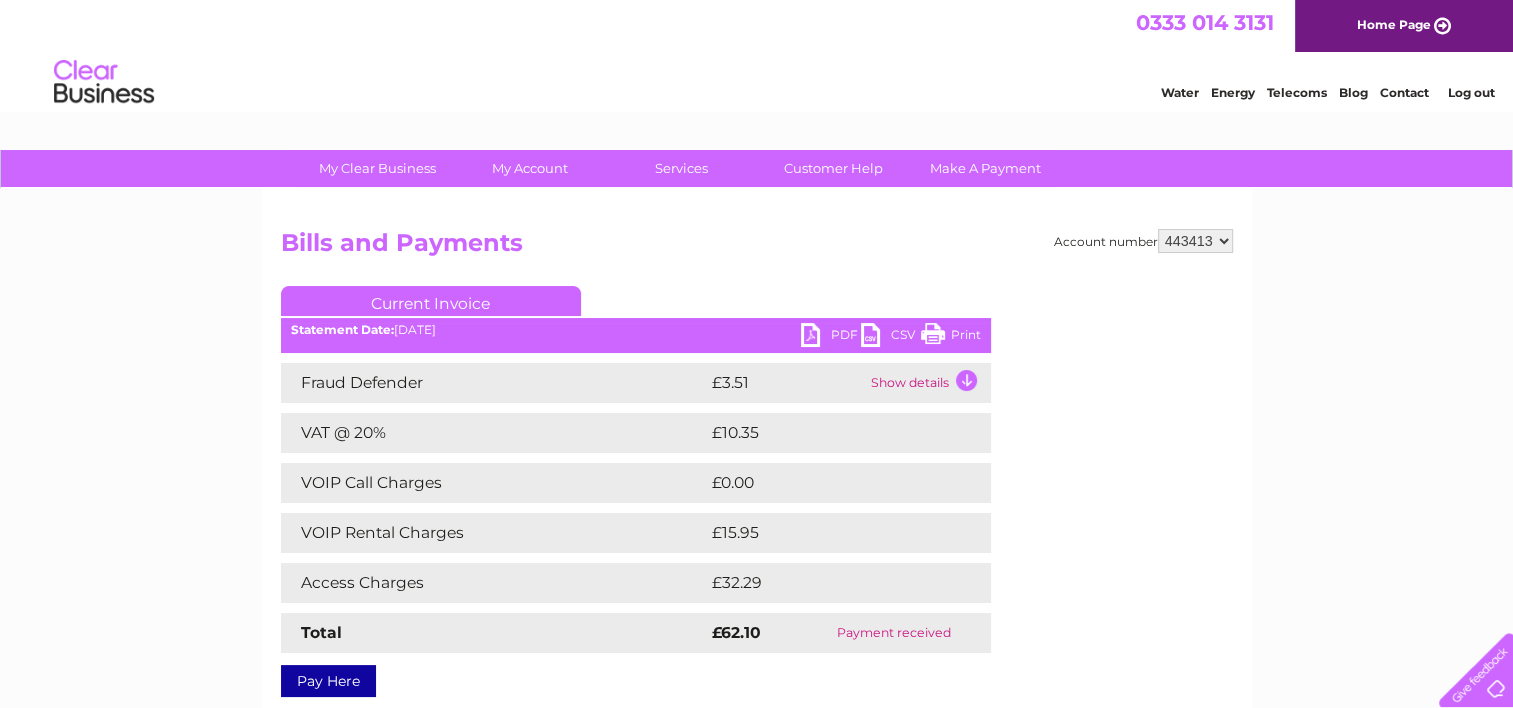 scroll, scrollTop: 0, scrollLeft: 0, axis: both 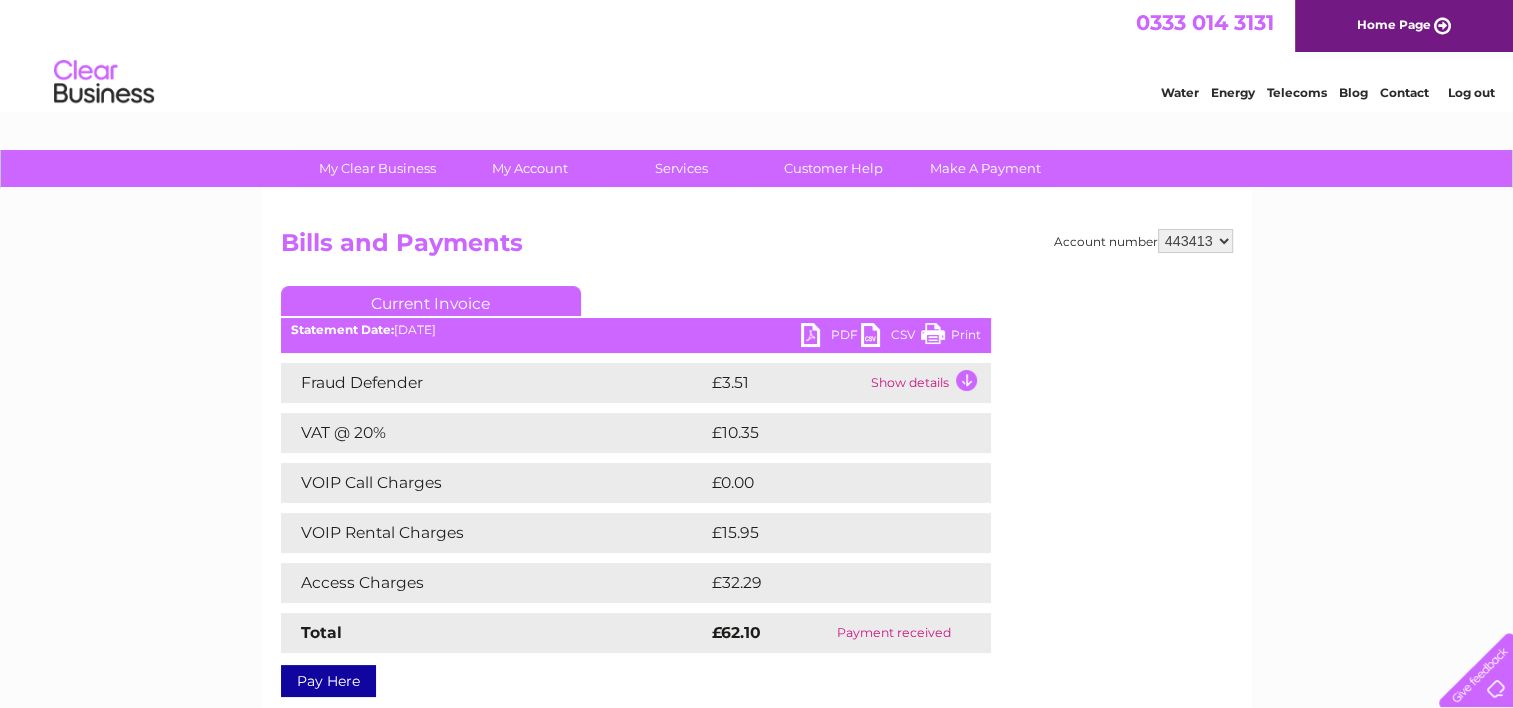 click on "PDF" at bounding box center (831, 337) 